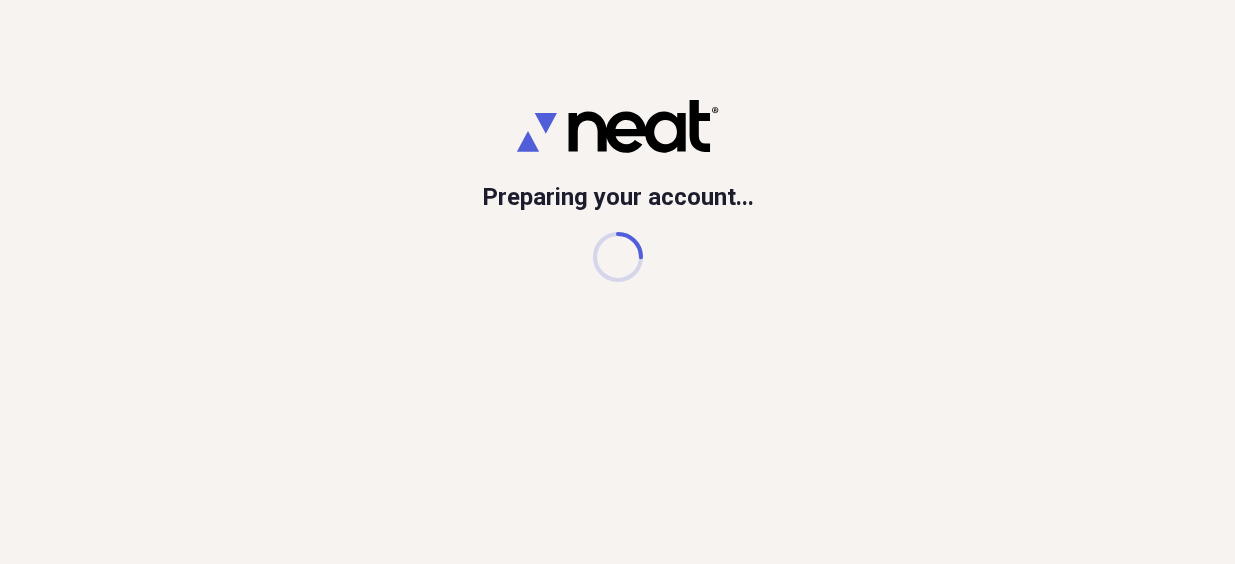 scroll, scrollTop: 0, scrollLeft: 0, axis: both 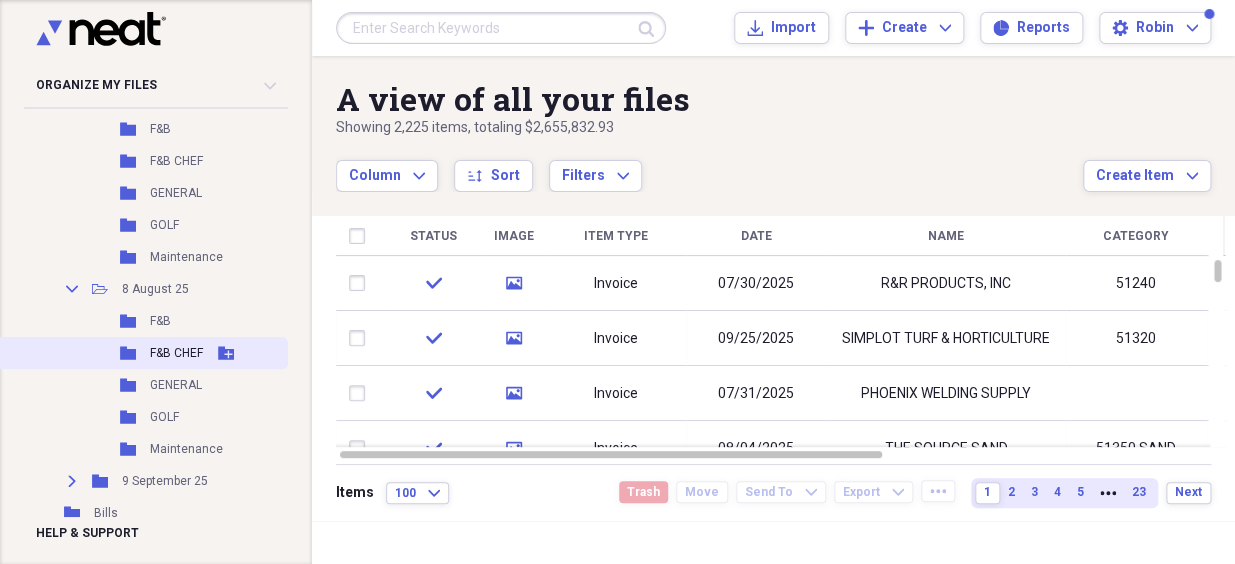 click on "F&B CHEF" at bounding box center [176, 353] 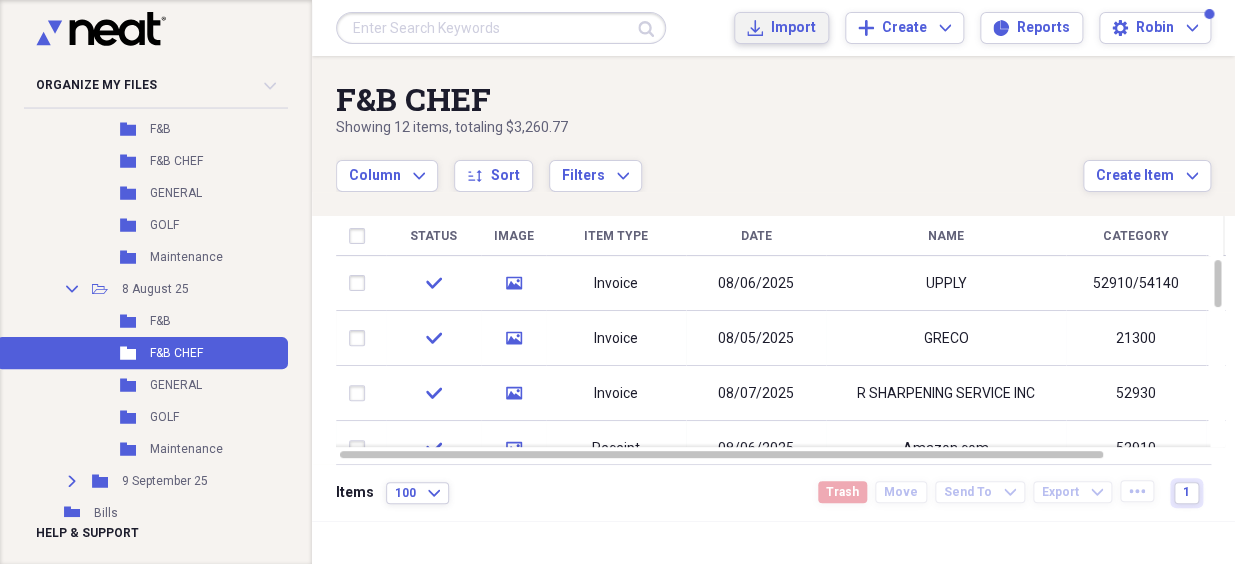 click on "Import" at bounding box center [793, 28] 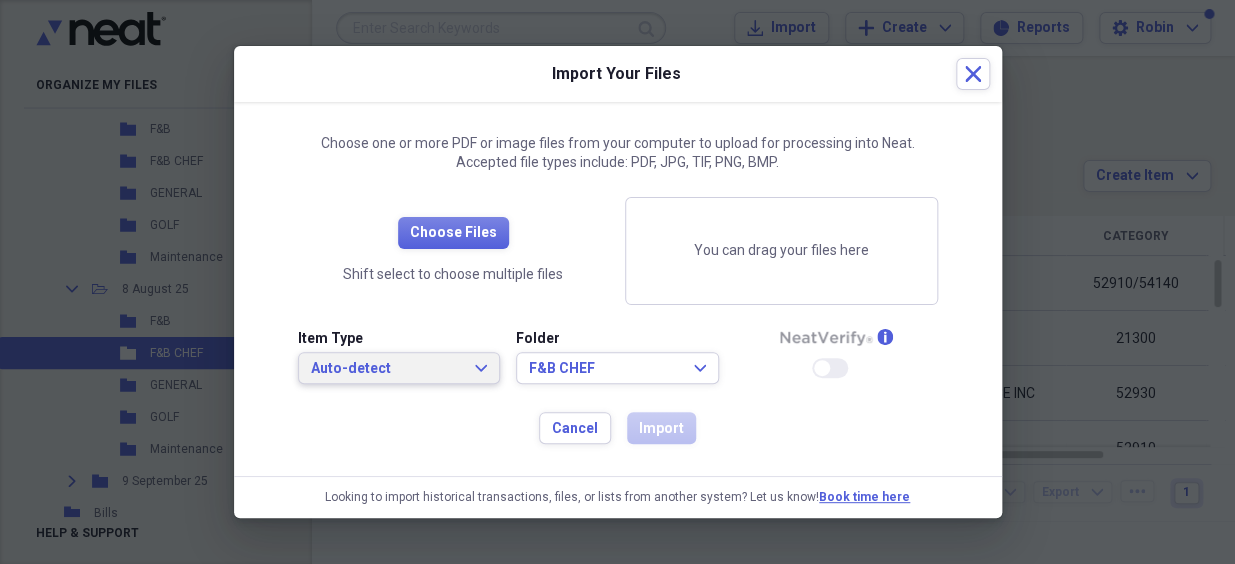 click on "Expand" 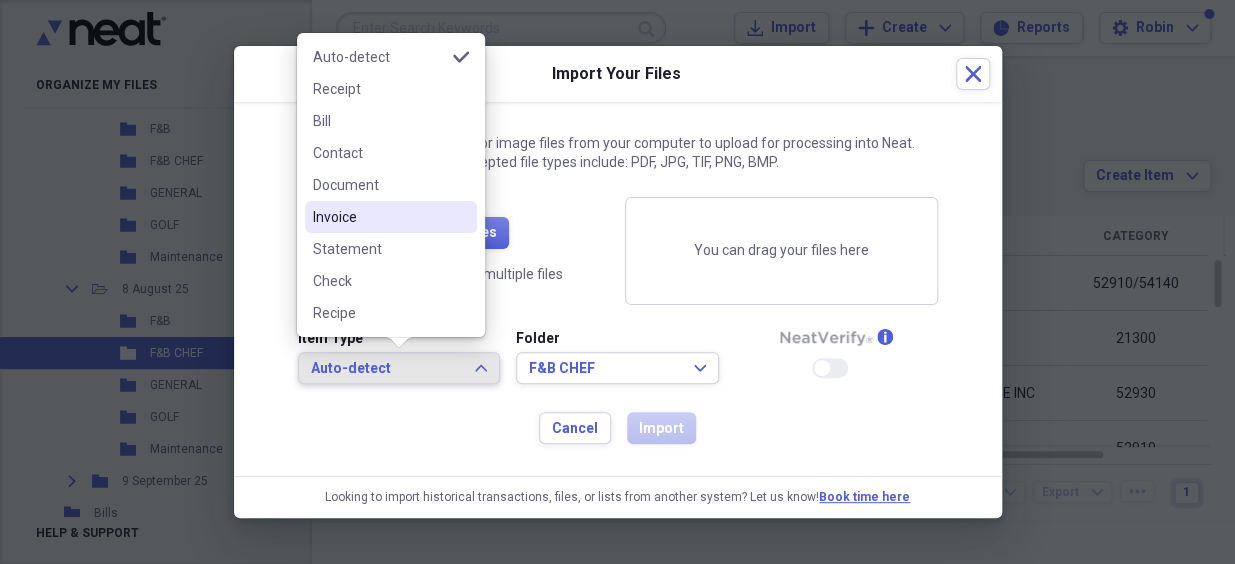 click on "Invoice" at bounding box center (379, 217) 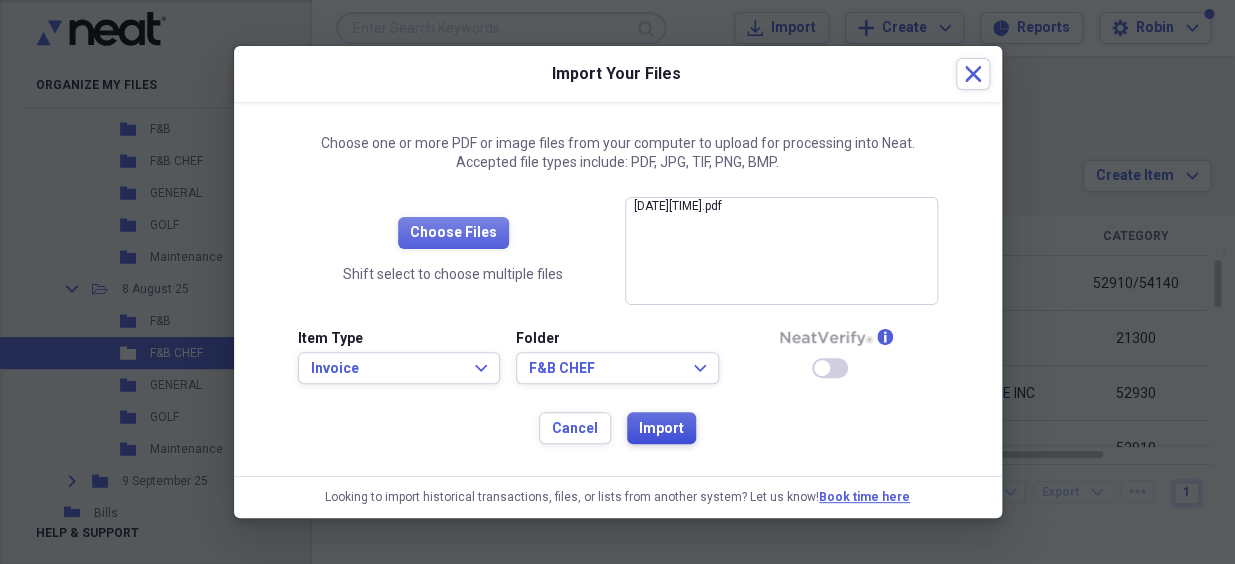 click on "Import" at bounding box center [661, 429] 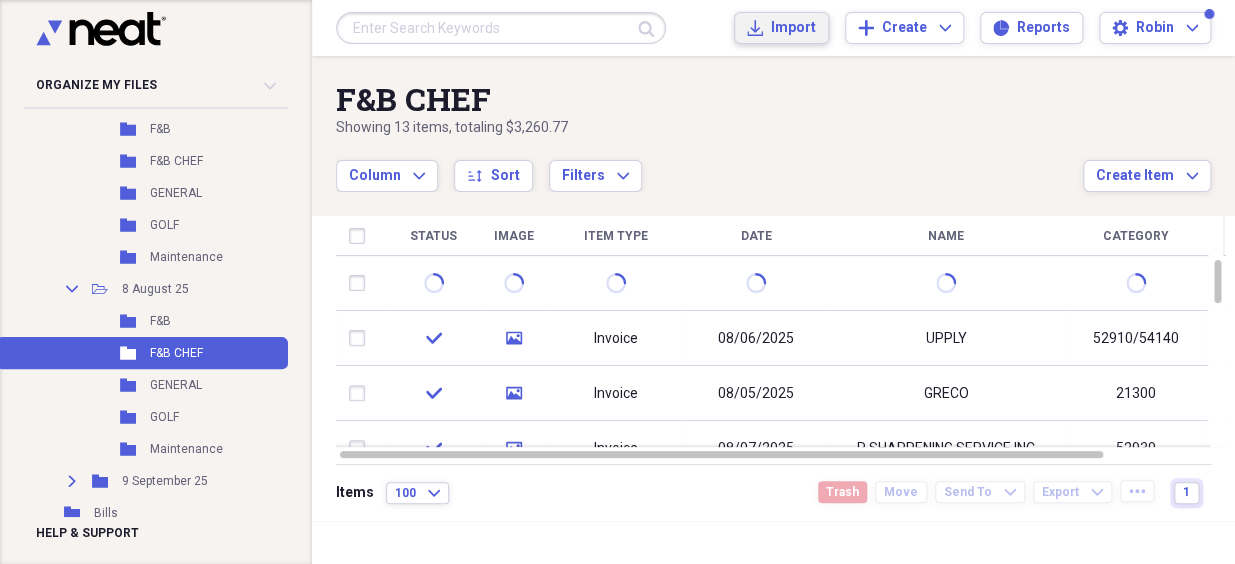 click on "Import" at bounding box center (793, 28) 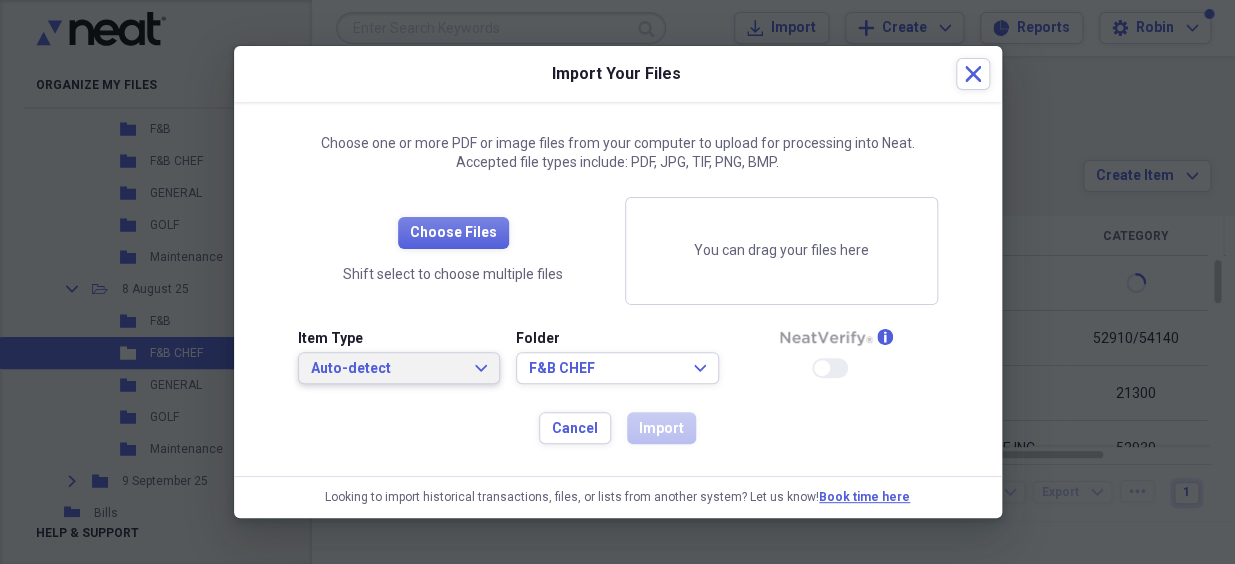 click on "Auto-detect Expand" at bounding box center [399, 369] 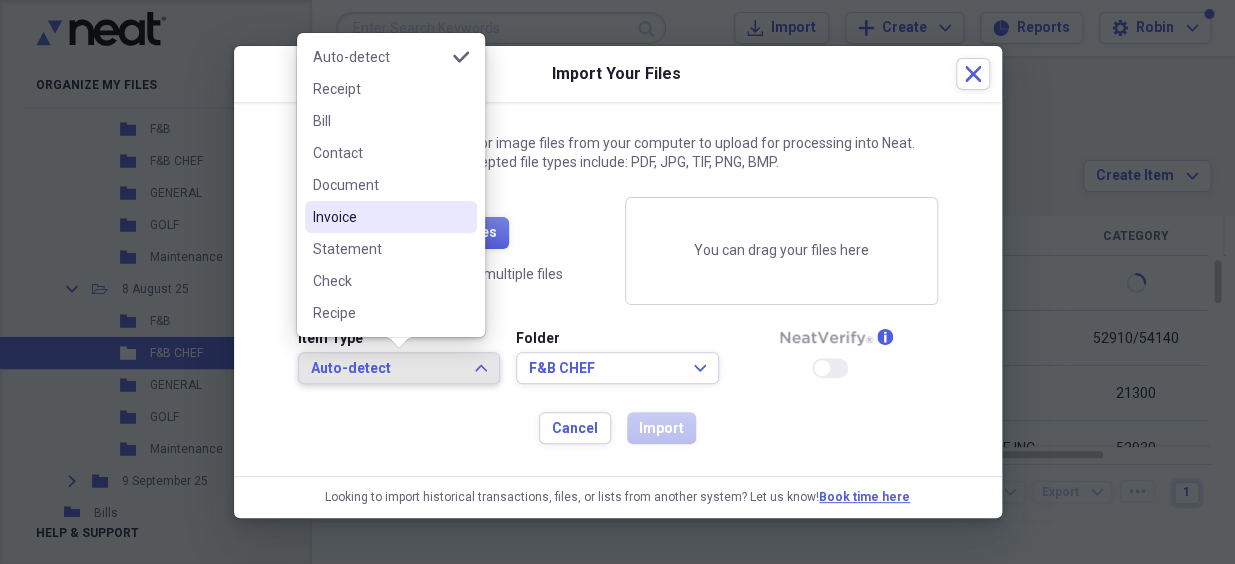 click on "Invoice" at bounding box center [379, 217] 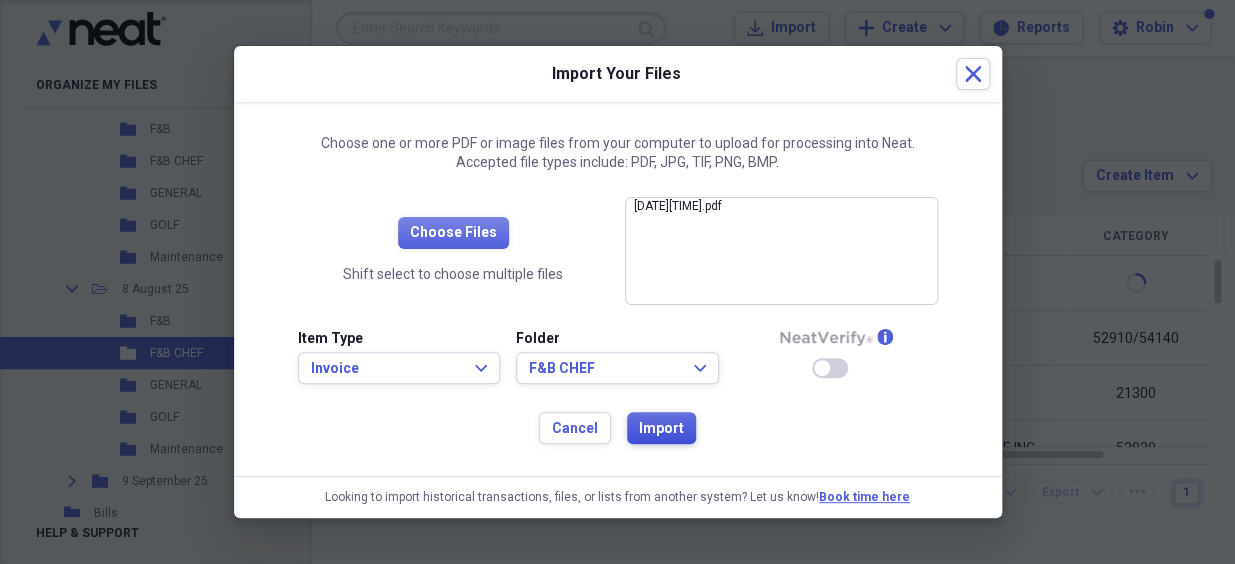 click on "Import" at bounding box center (661, 429) 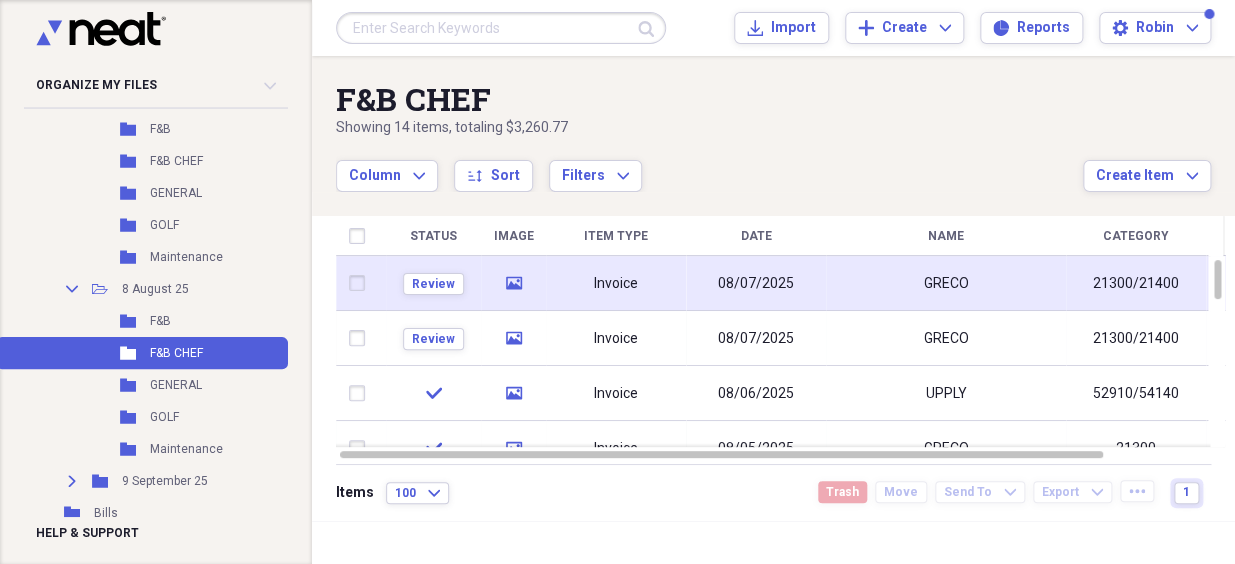 click on "Review" at bounding box center [433, 283] 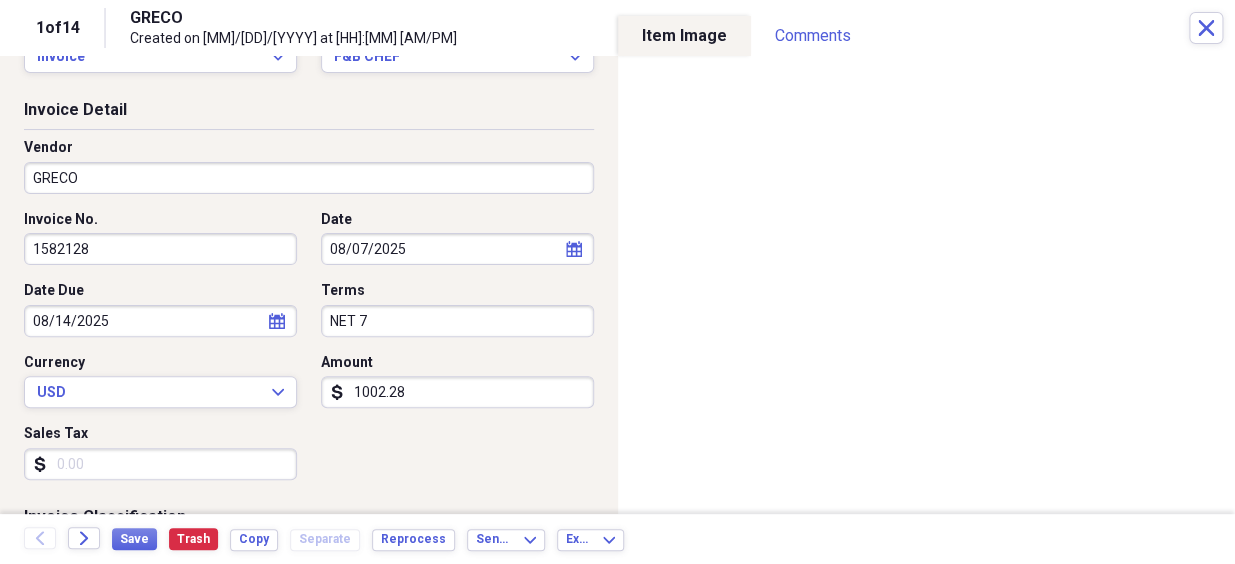 scroll, scrollTop: 90, scrollLeft: 0, axis: vertical 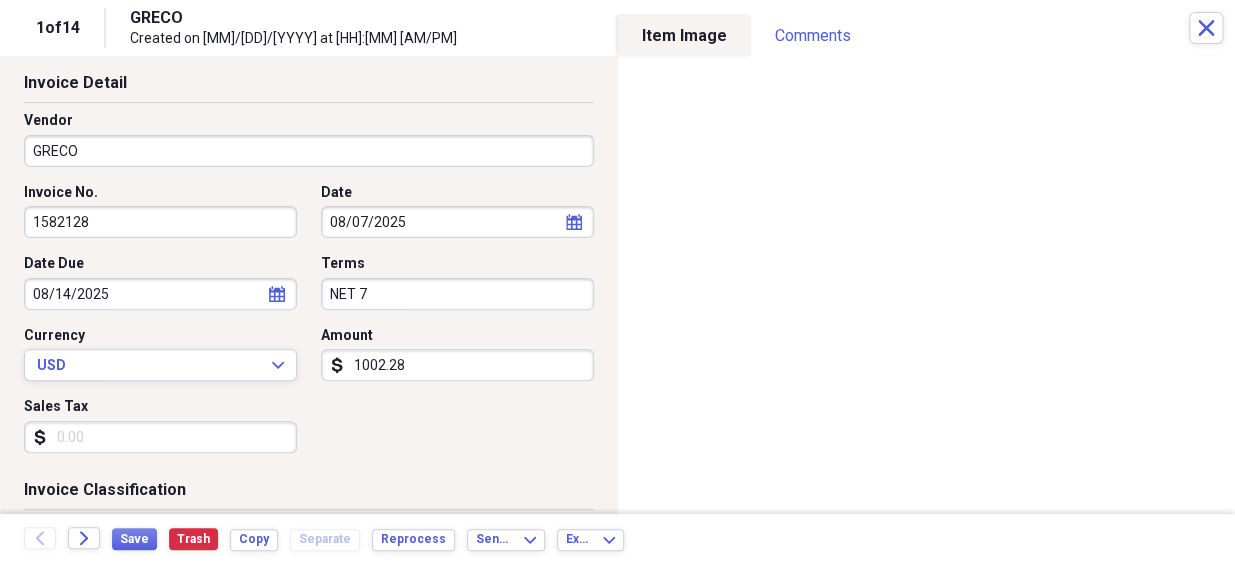 click on "1002.28" at bounding box center [457, 365] 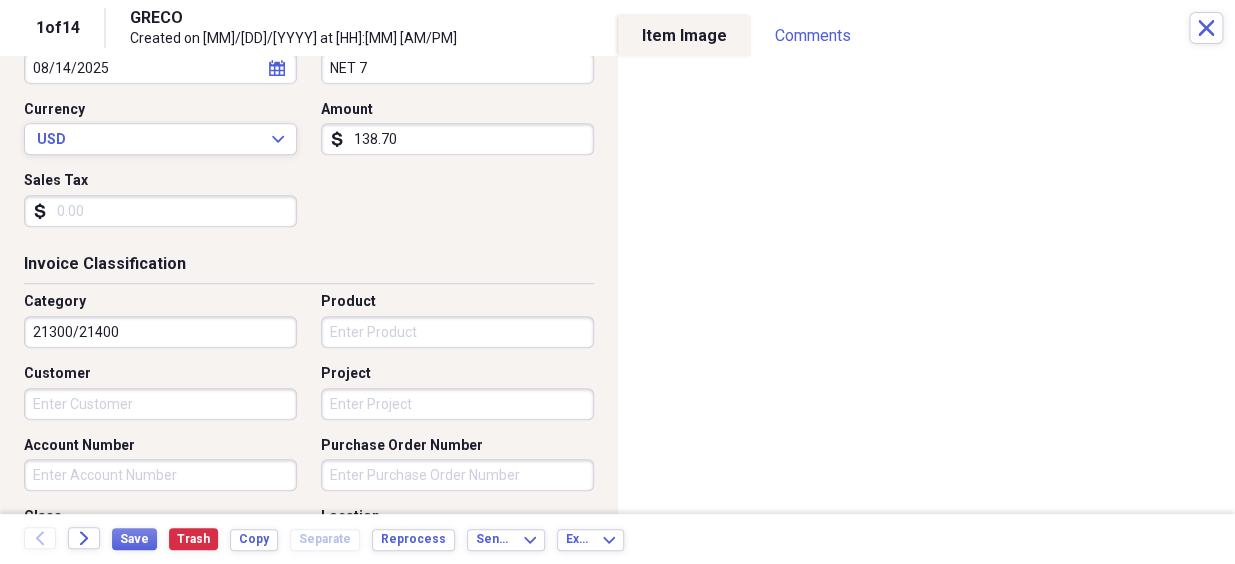 scroll, scrollTop: 363, scrollLeft: 0, axis: vertical 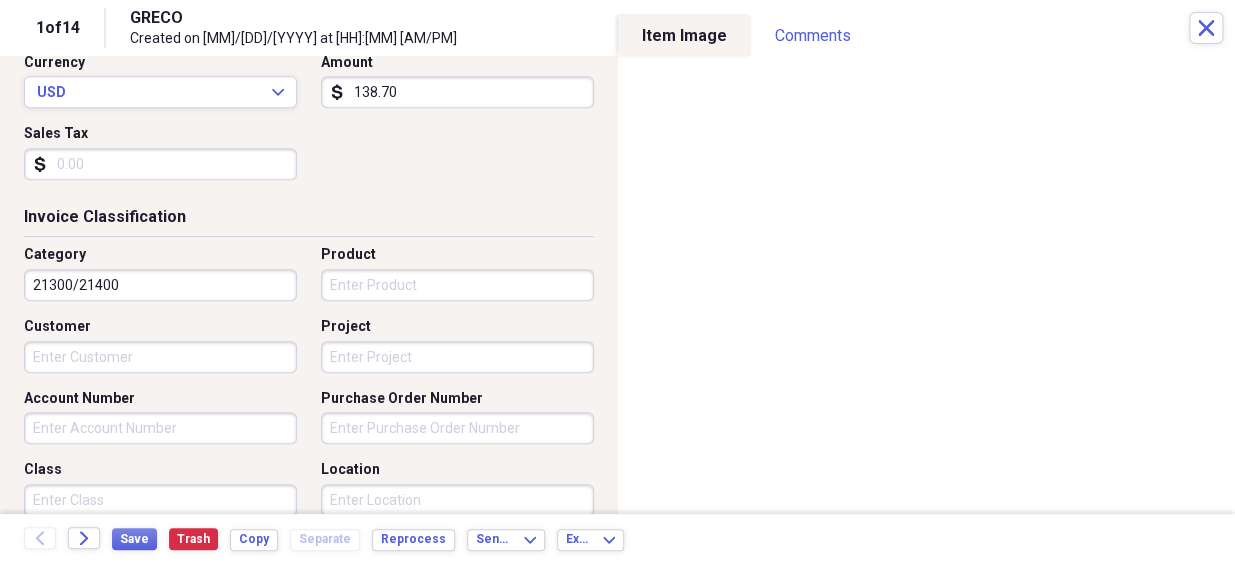 type on "138.70" 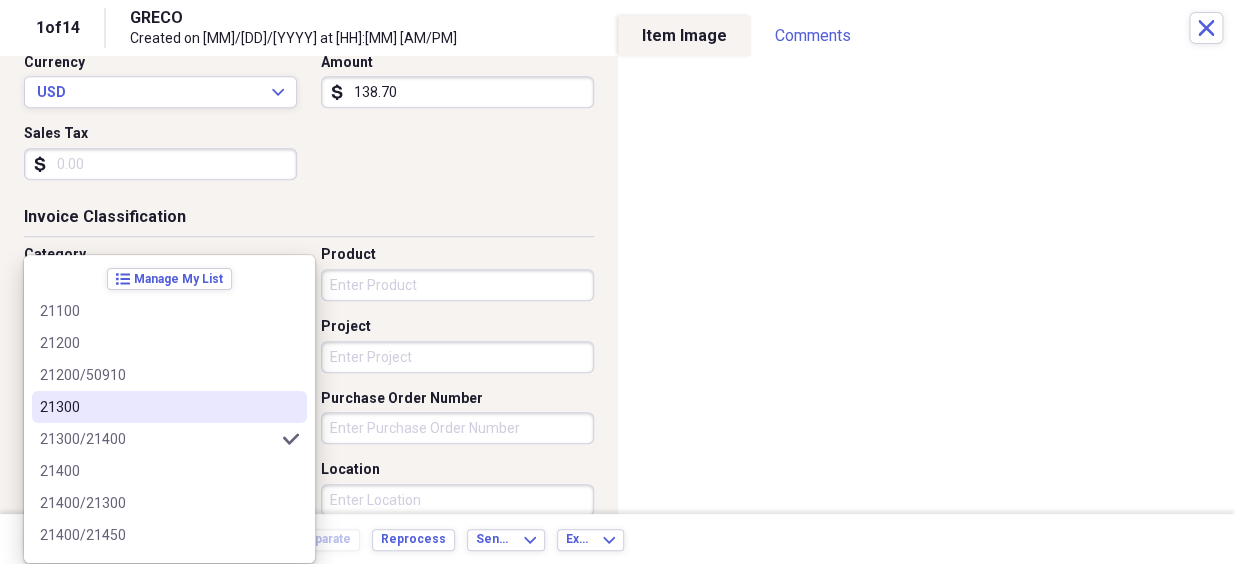 click on "21300" at bounding box center (157, 407) 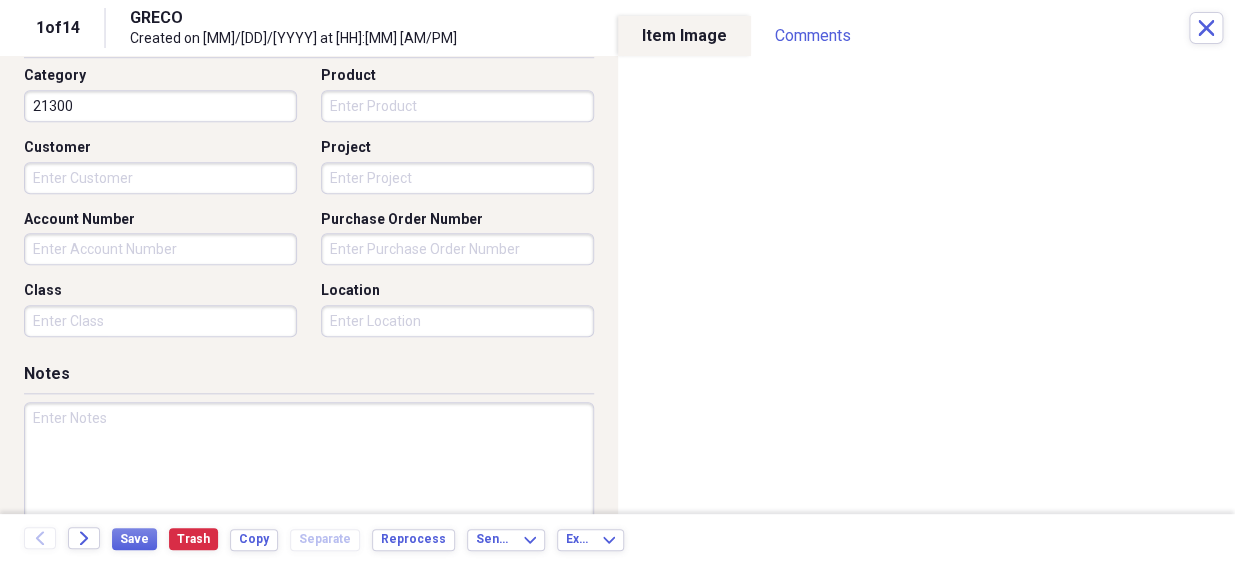 scroll, scrollTop: 727, scrollLeft: 0, axis: vertical 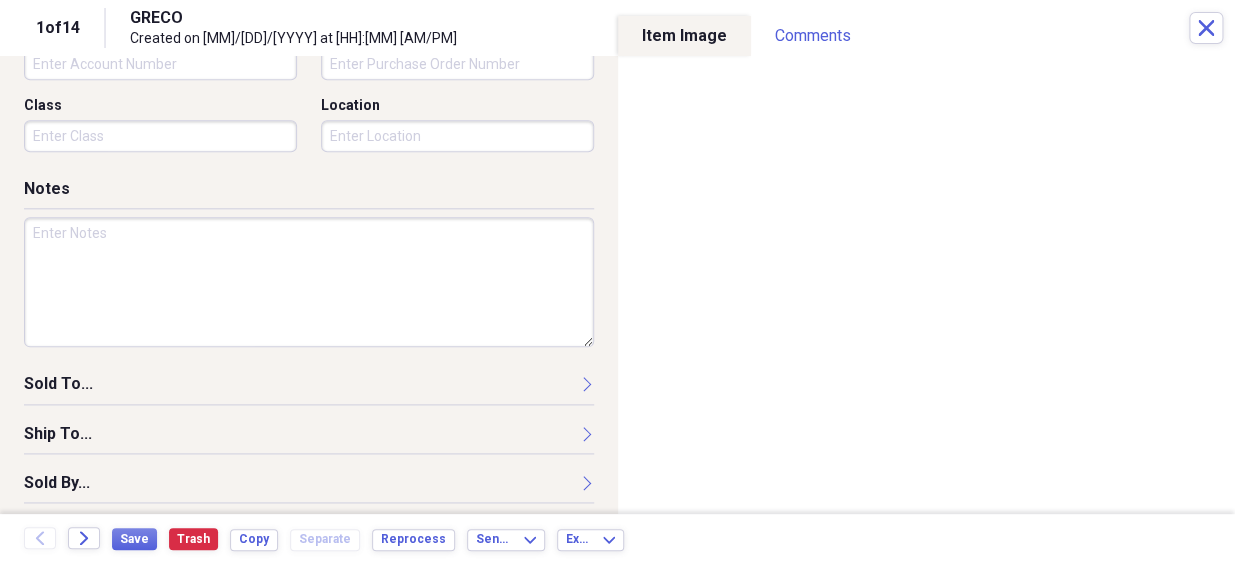 click at bounding box center [309, 282] 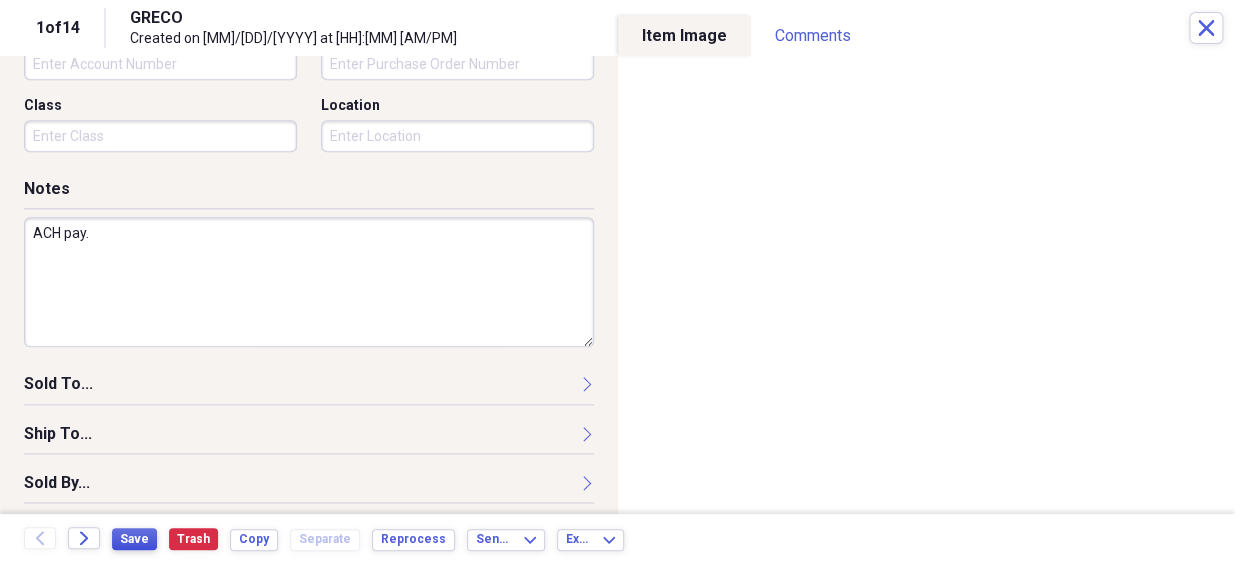 type on "ACH pay." 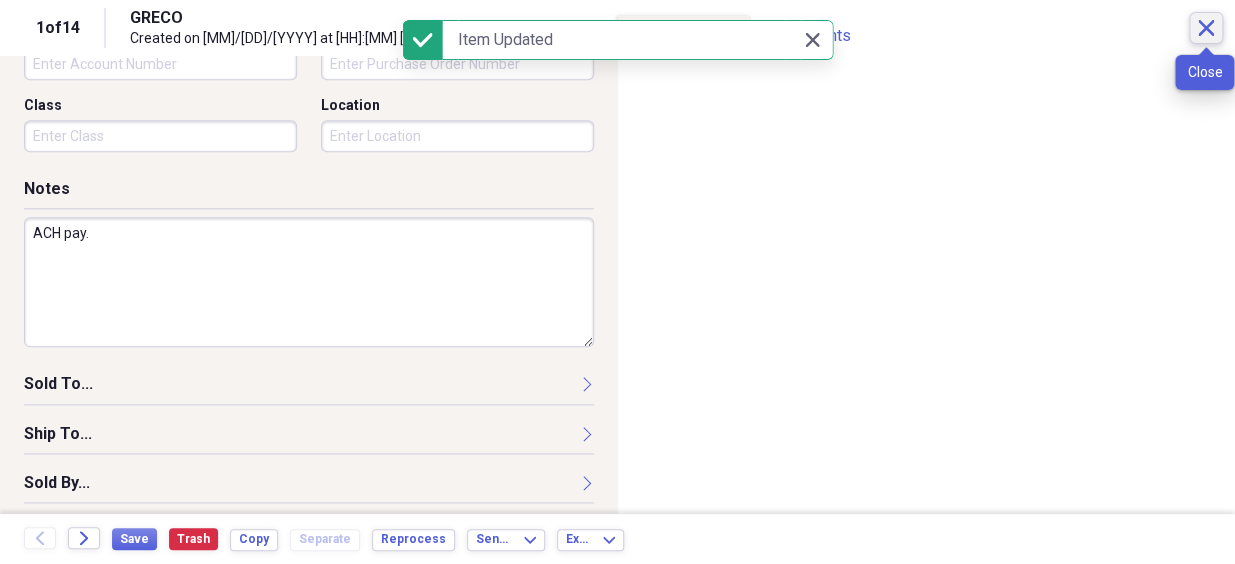 click 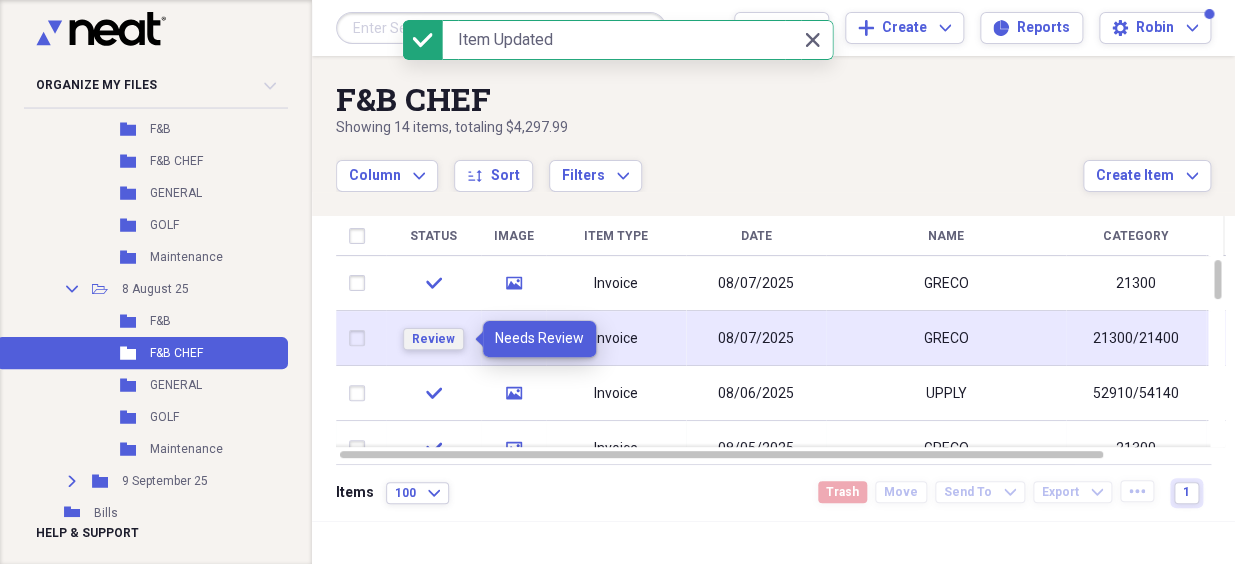 click on "Review" at bounding box center [433, 339] 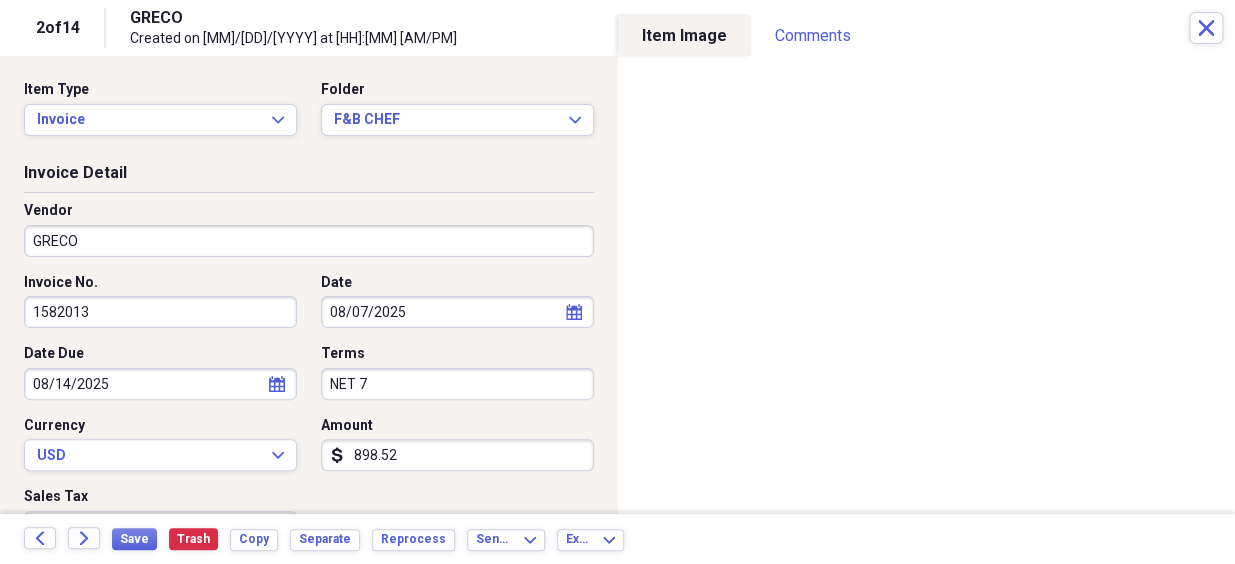 scroll, scrollTop: 90, scrollLeft: 0, axis: vertical 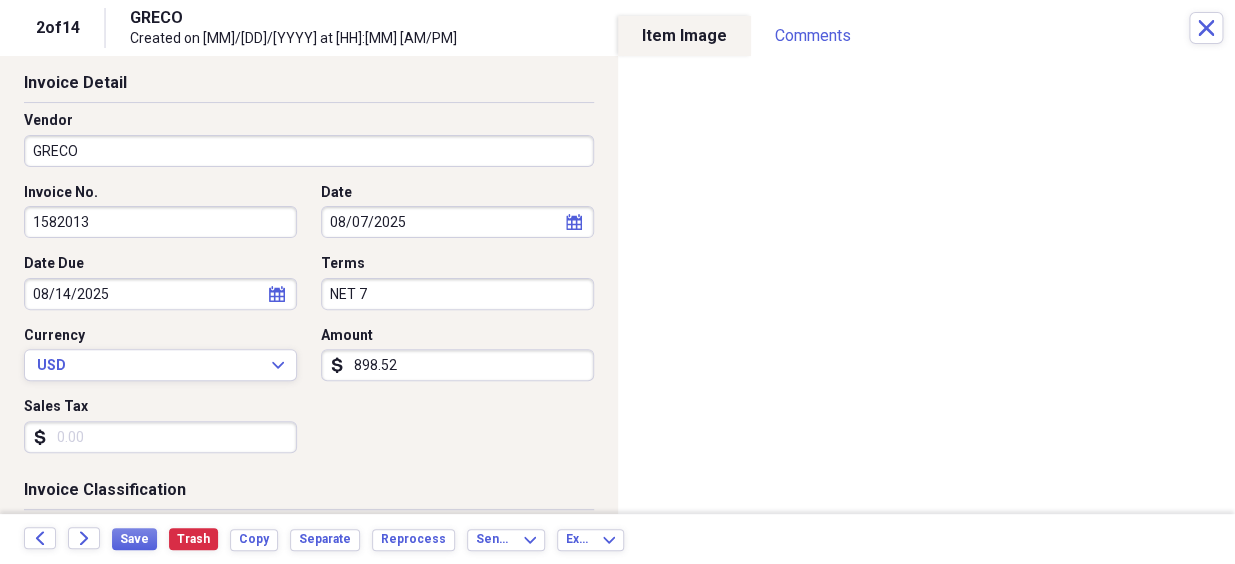 click on "898.52" at bounding box center (457, 365) 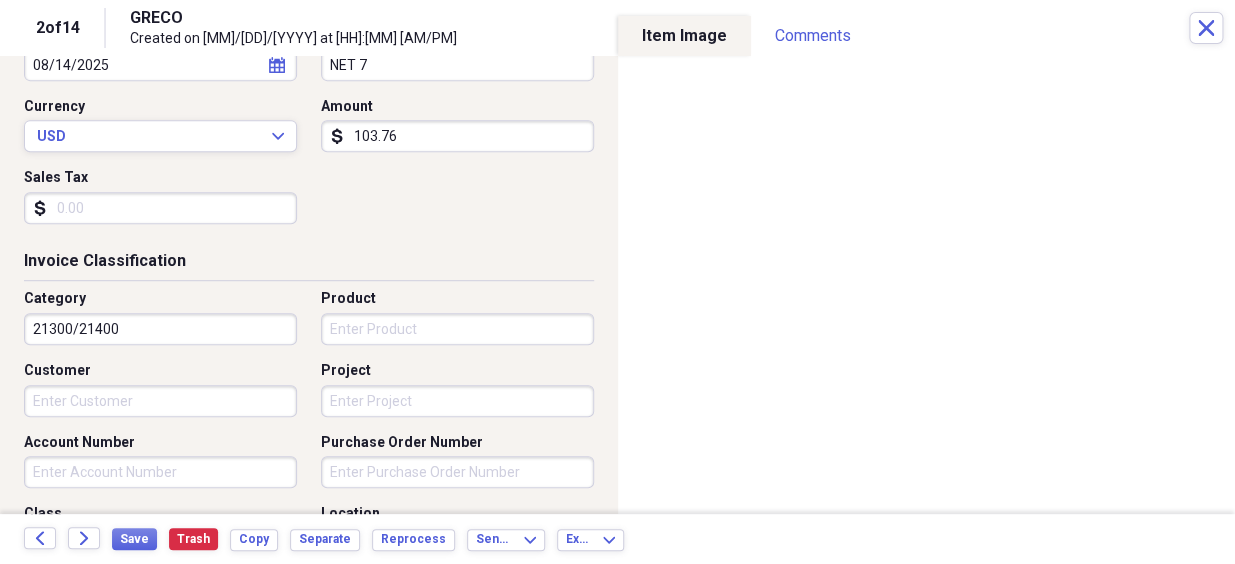 scroll, scrollTop: 363, scrollLeft: 0, axis: vertical 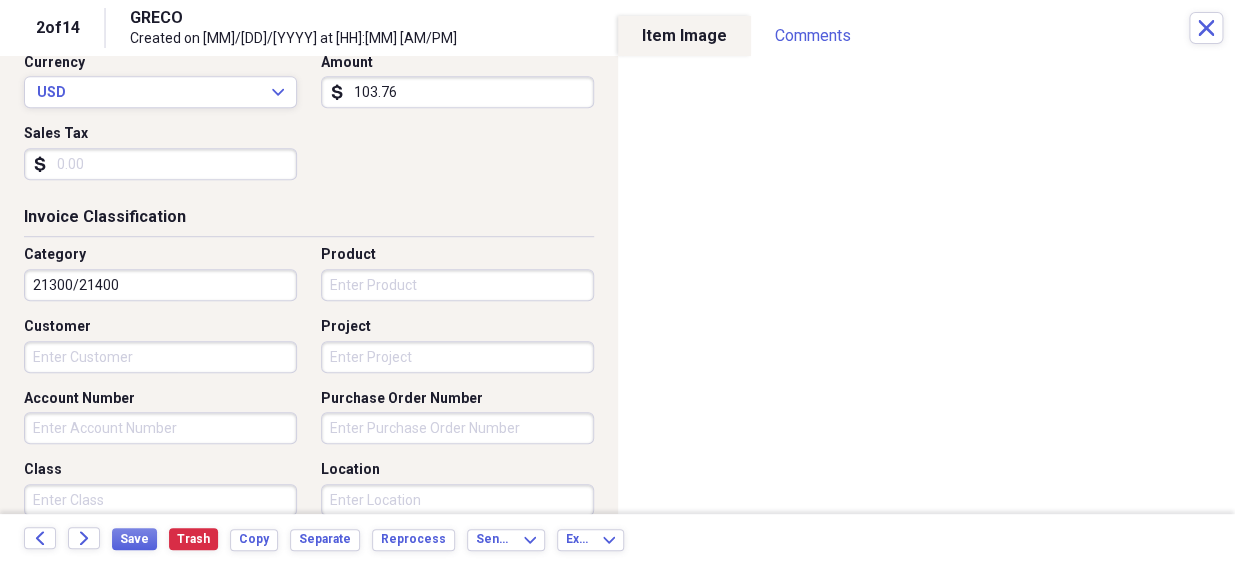 type on "103.76" 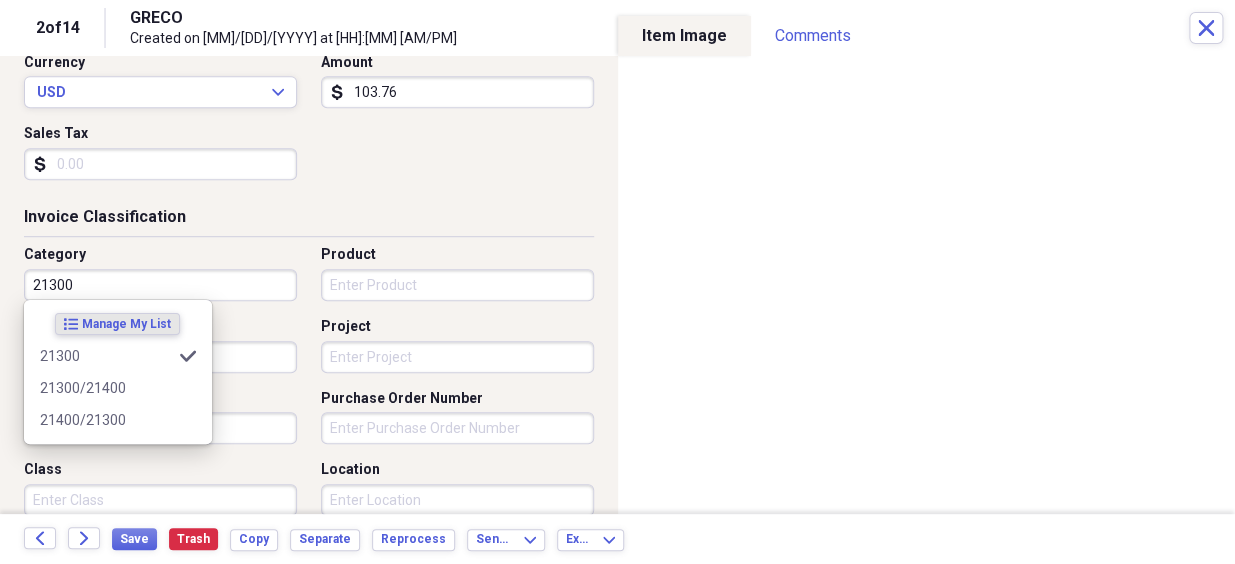 type on "21300" 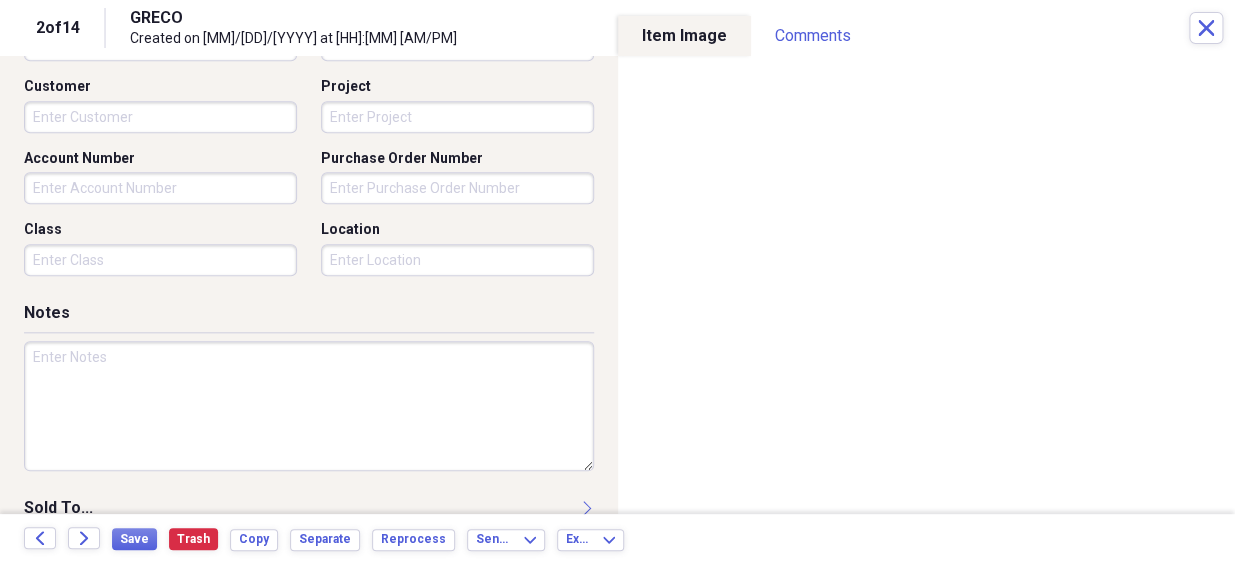 scroll, scrollTop: 636, scrollLeft: 0, axis: vertical 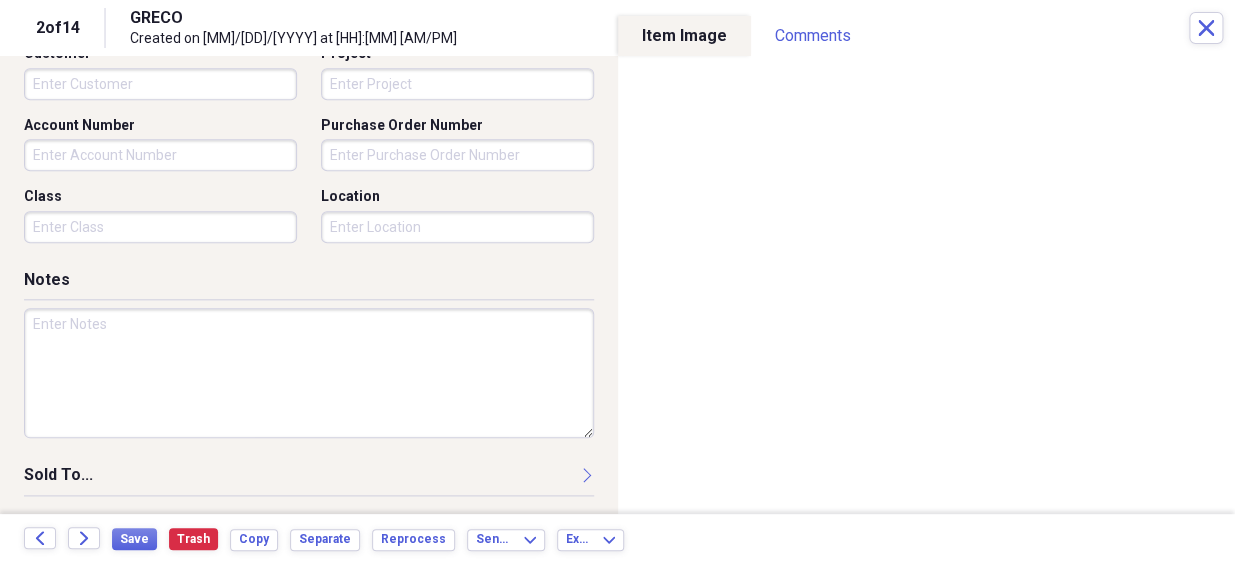 click at bounding box center (309, 373) 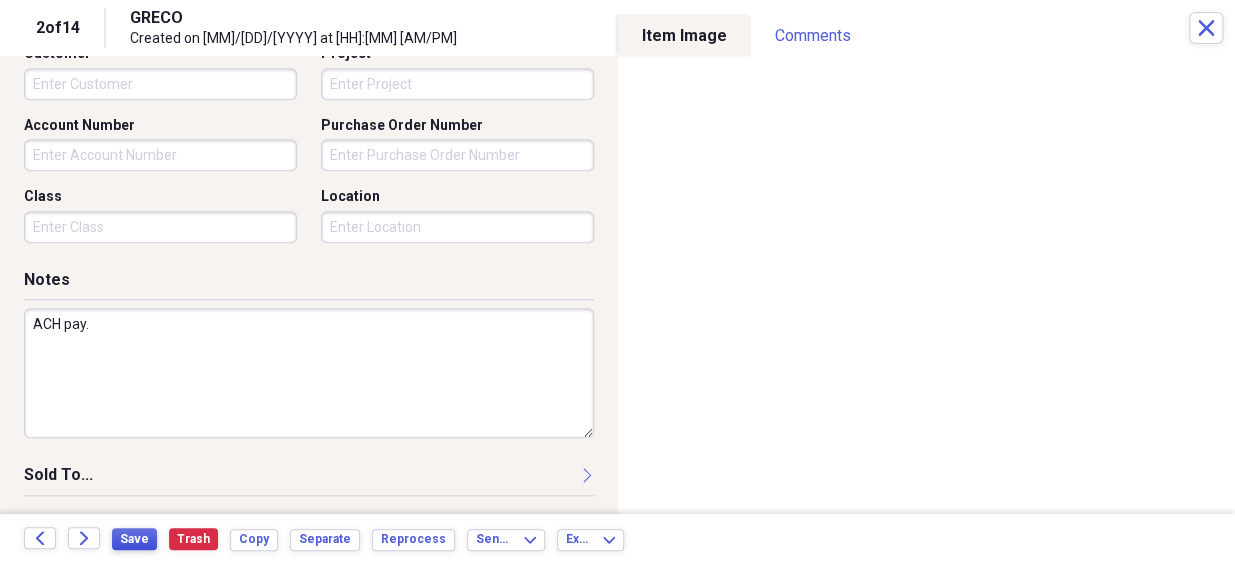type on "ACH pay." 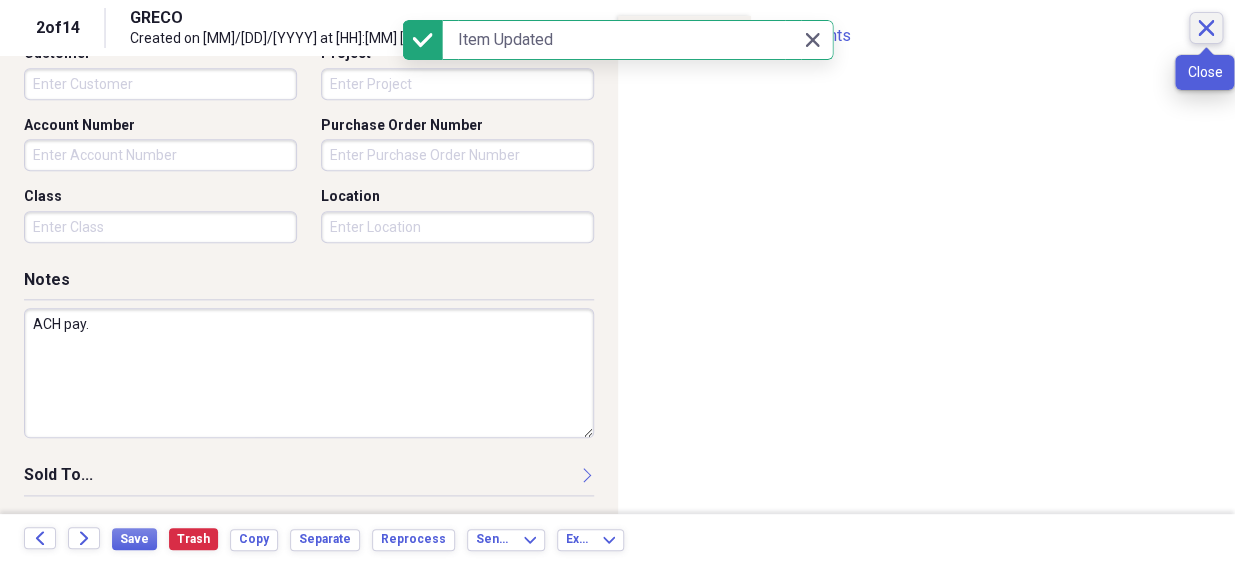 click on "Close" 